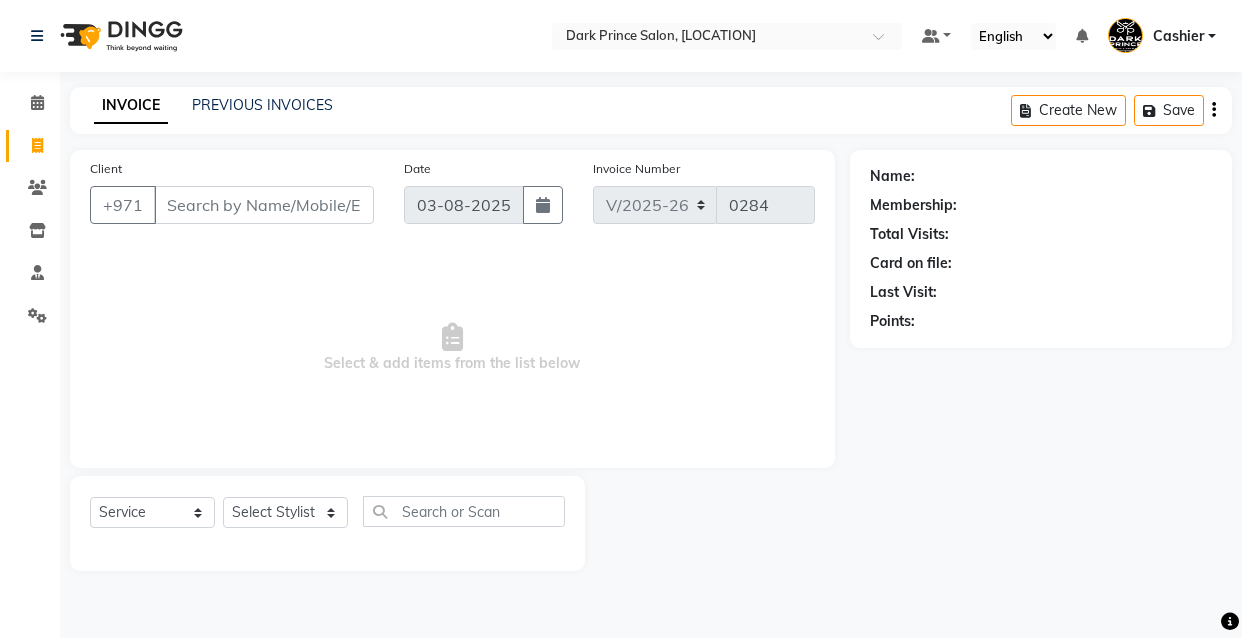 select on "8540" 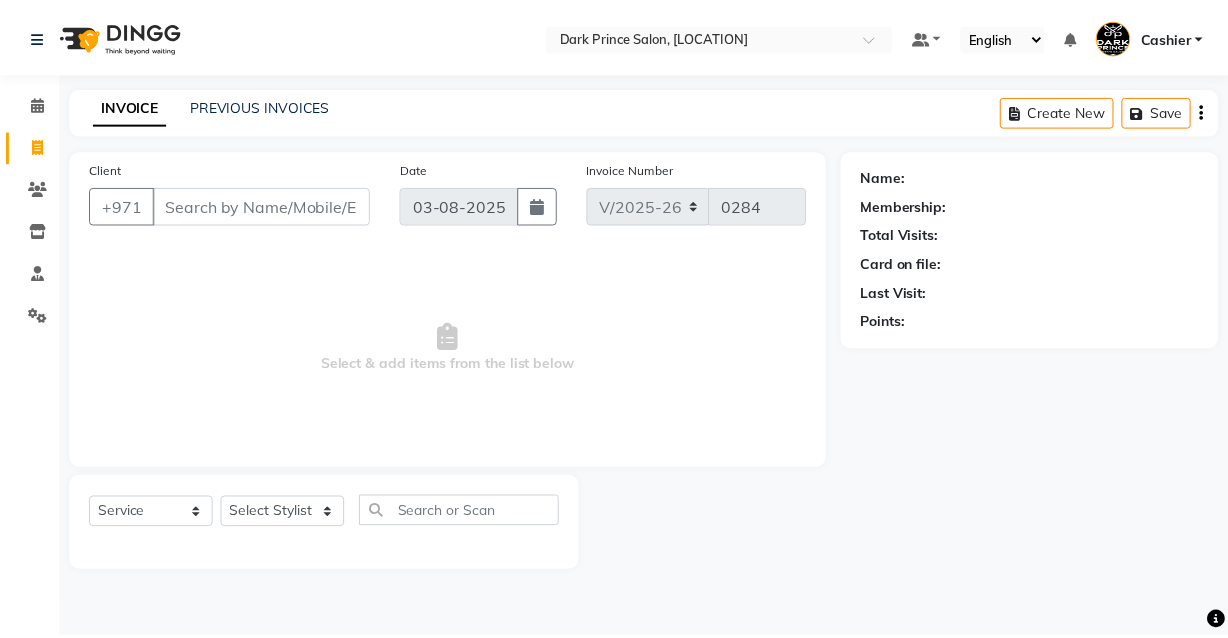 scroll, scrollTop: 0, scrollLeft: 0, axis: both 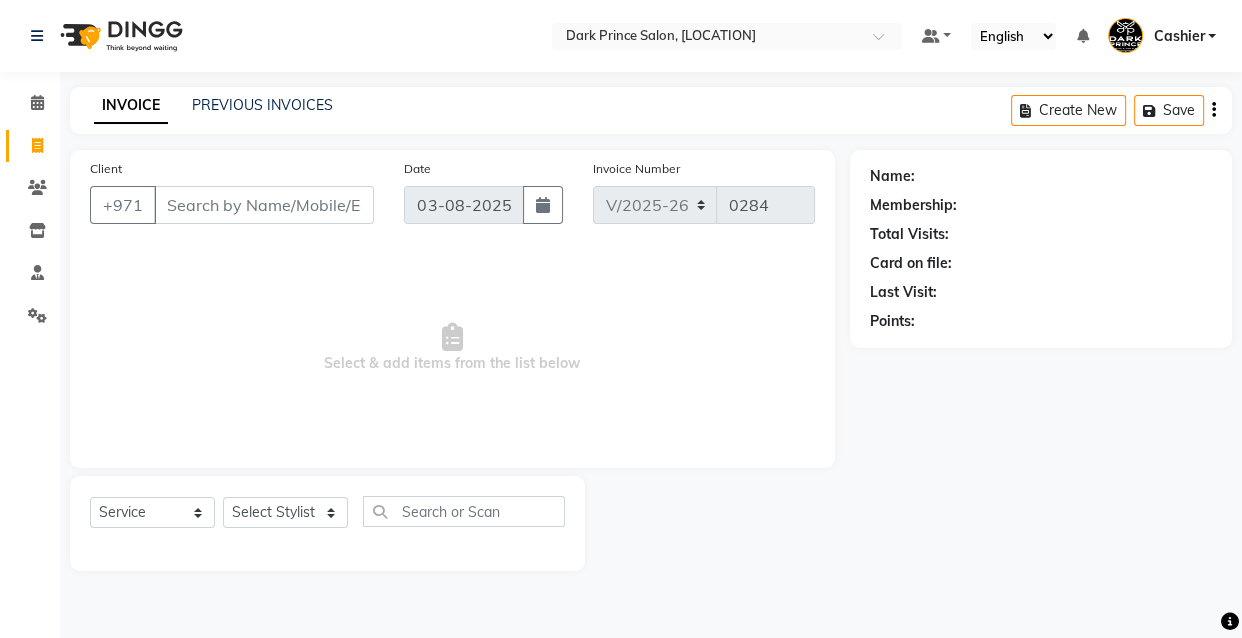 click on "Client" at bounding box center [264, 205] 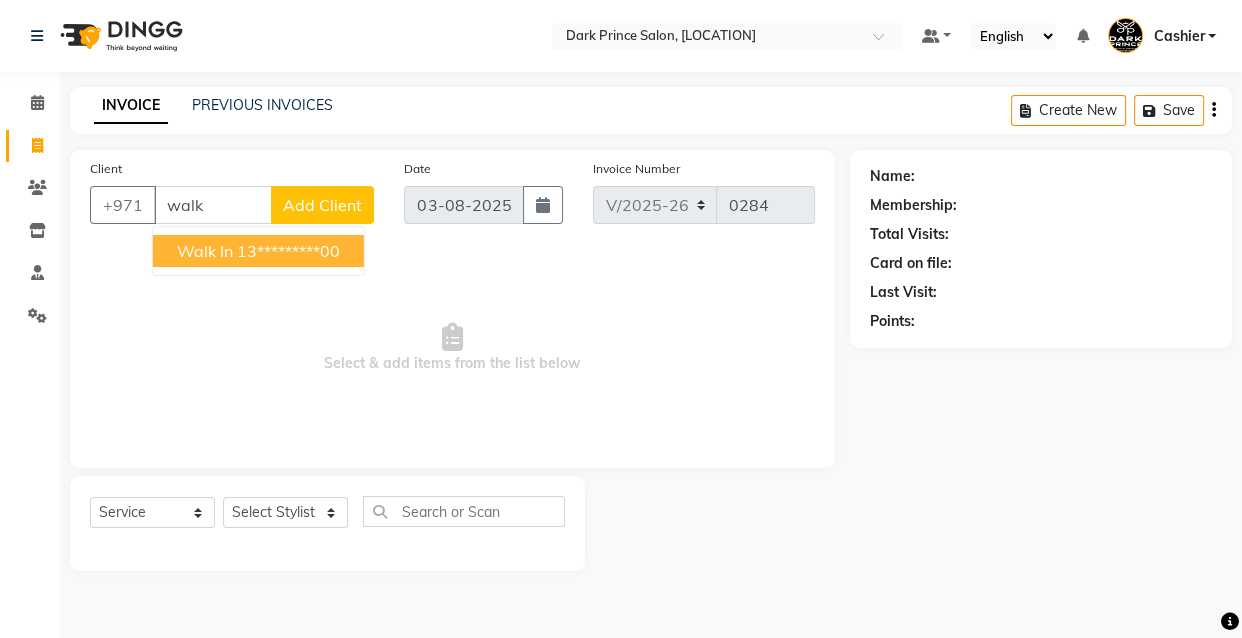 click on "13*********00" at bounding box center (288, 251) 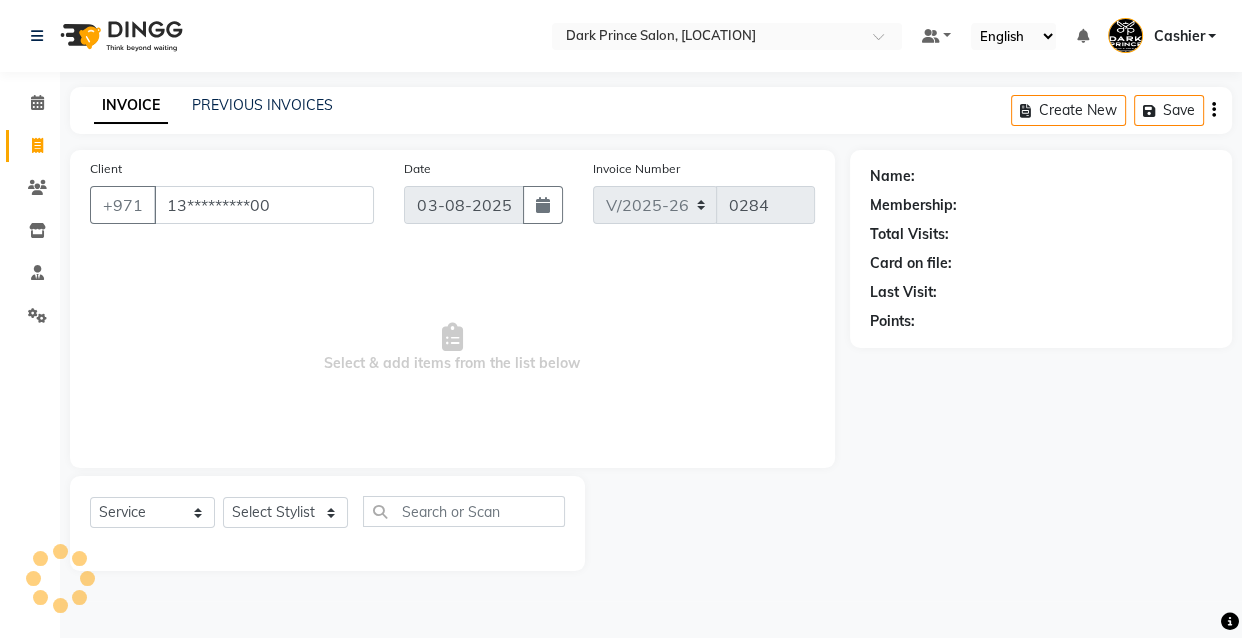type on "13*********00" 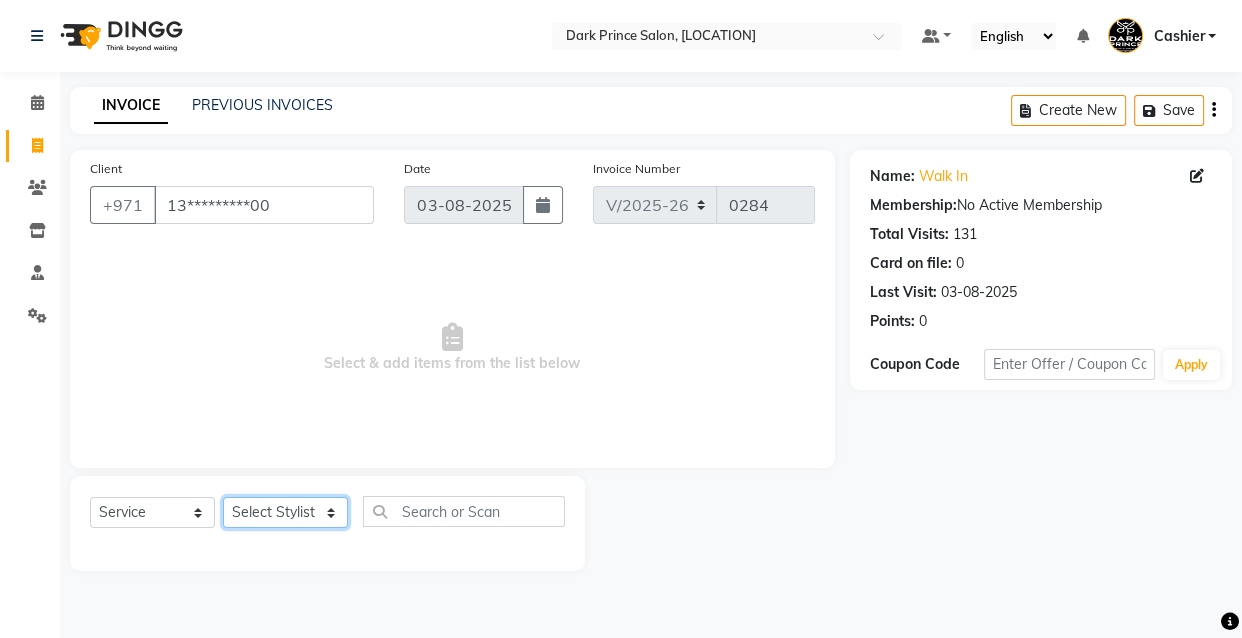 click on "Select Stylist [FIRST] Cashier [FIRST] [LAST]" 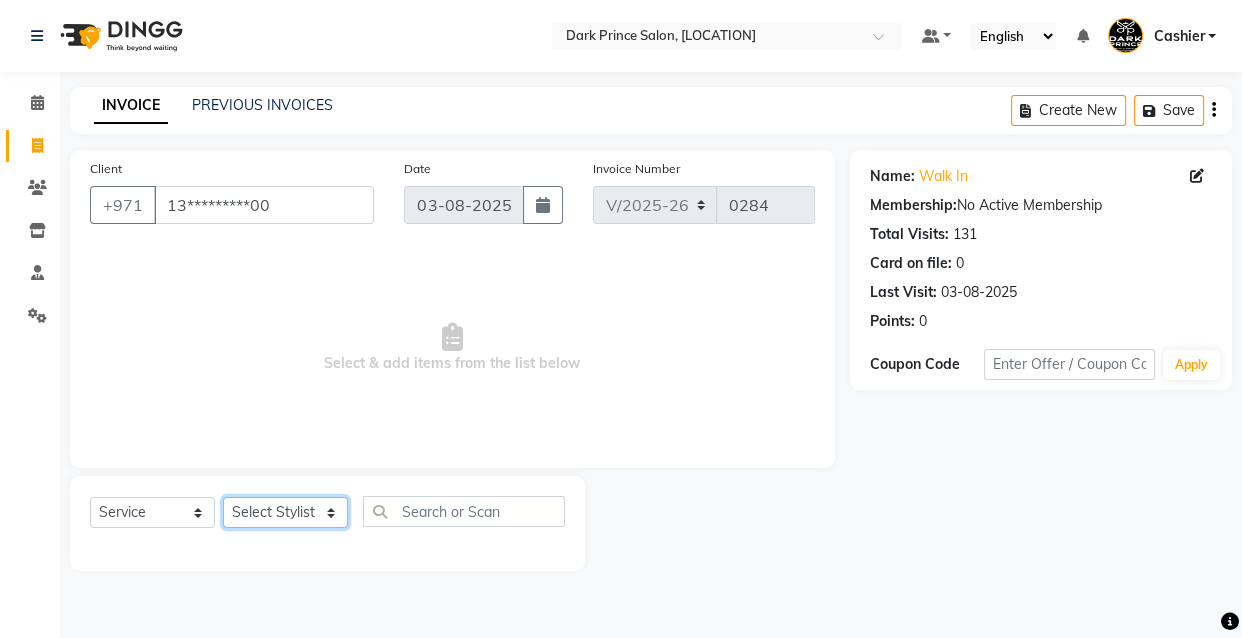 select on "84431" 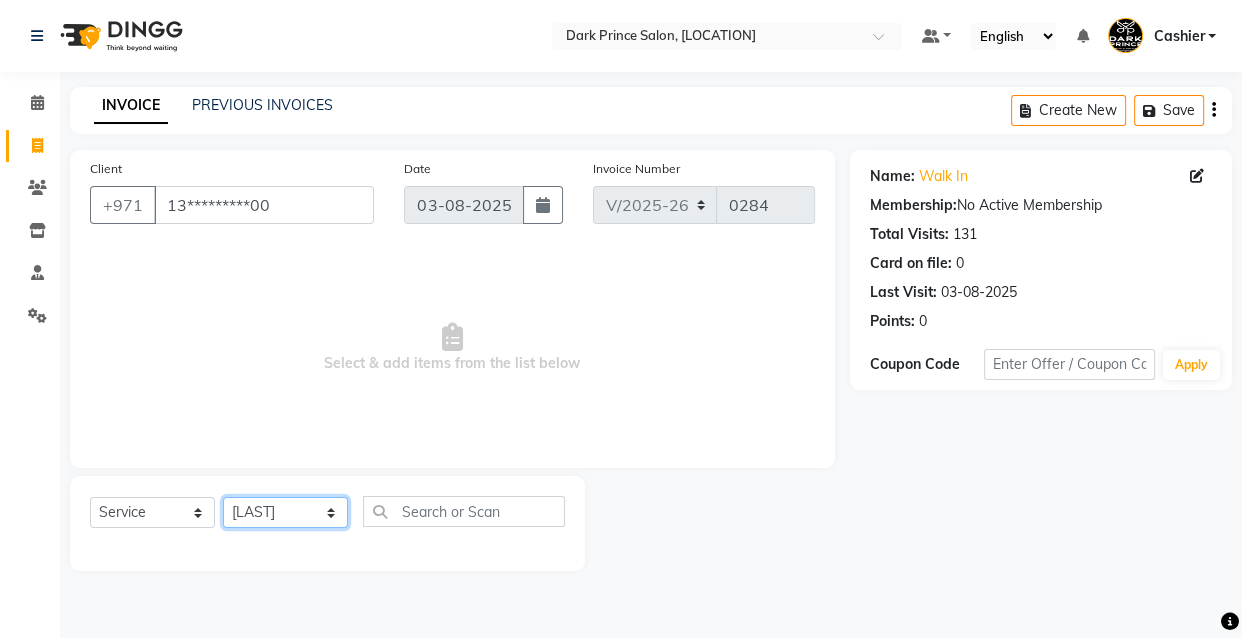 click on "Select Stylist [FIRST] Cashier [FIRST] [LAST]" 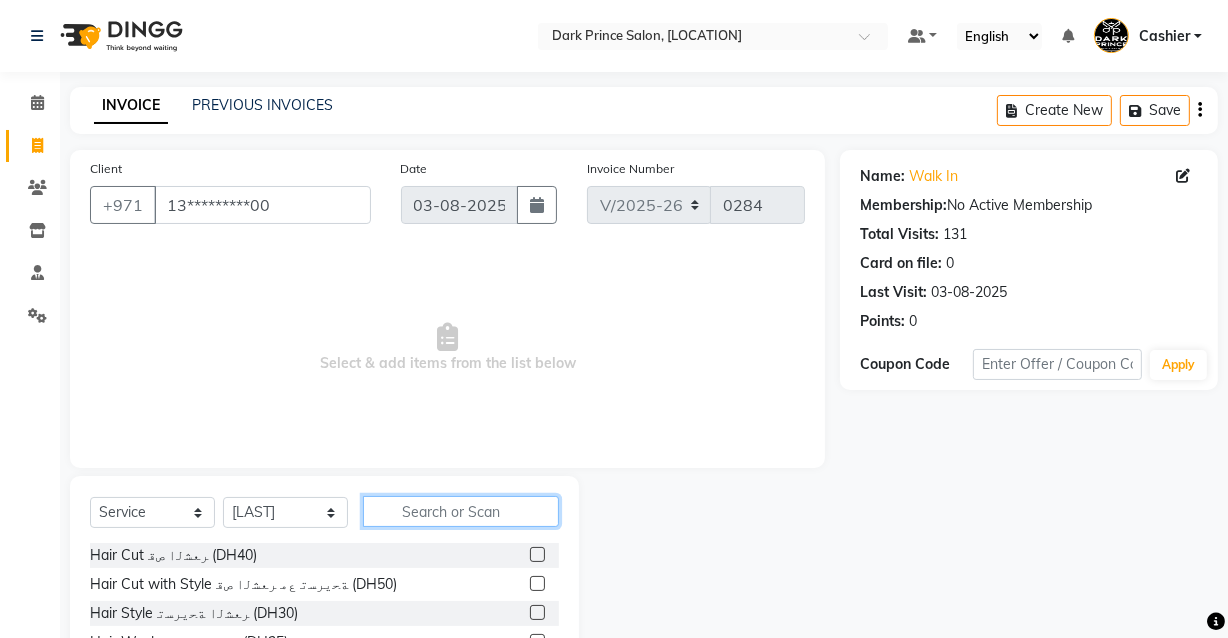 click 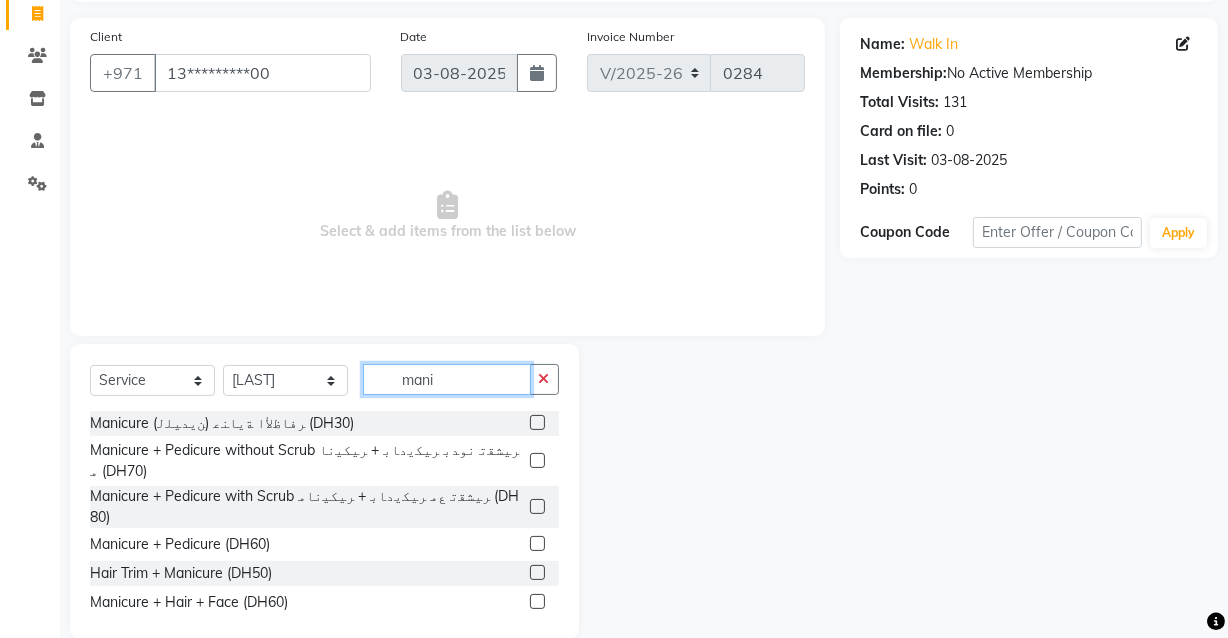 scroll, scrollTop: 163, scrollLeft: 0, axis: vertical 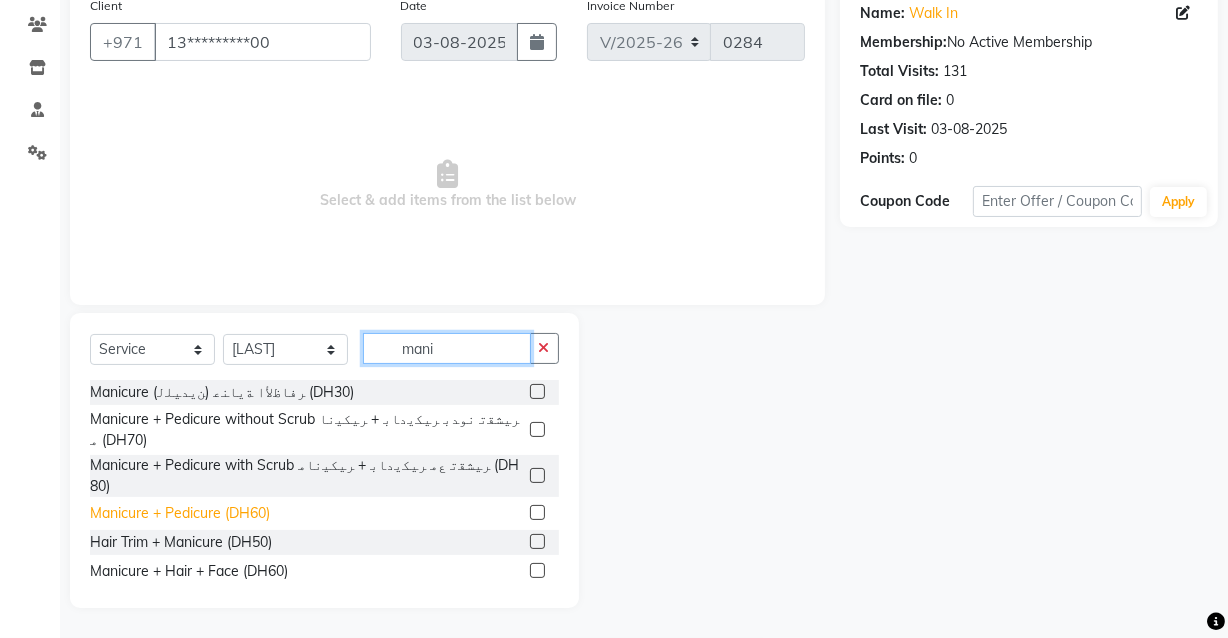 type on "mani" 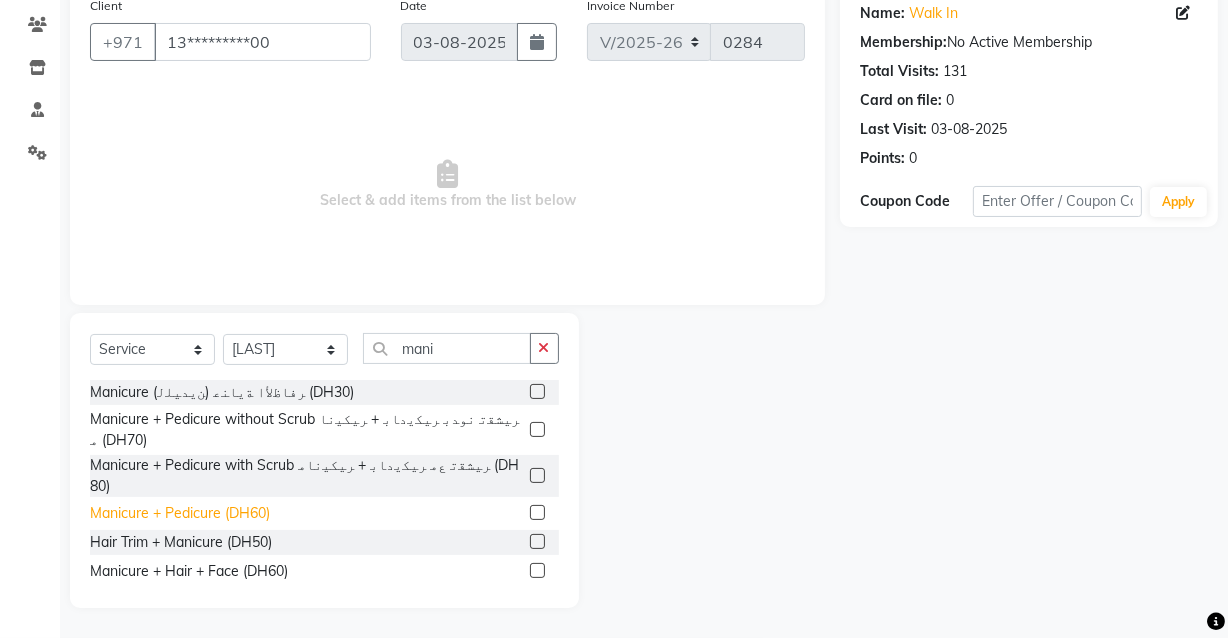 click on "Manicure + Pedicure (DH60)" 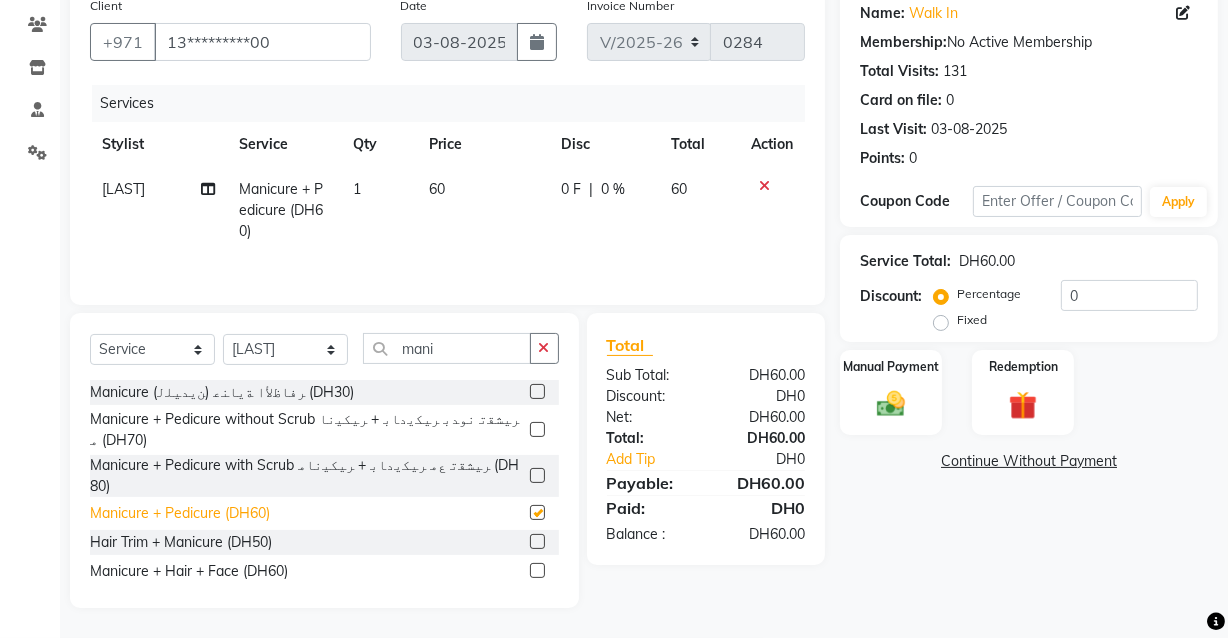 checkbox on "false" 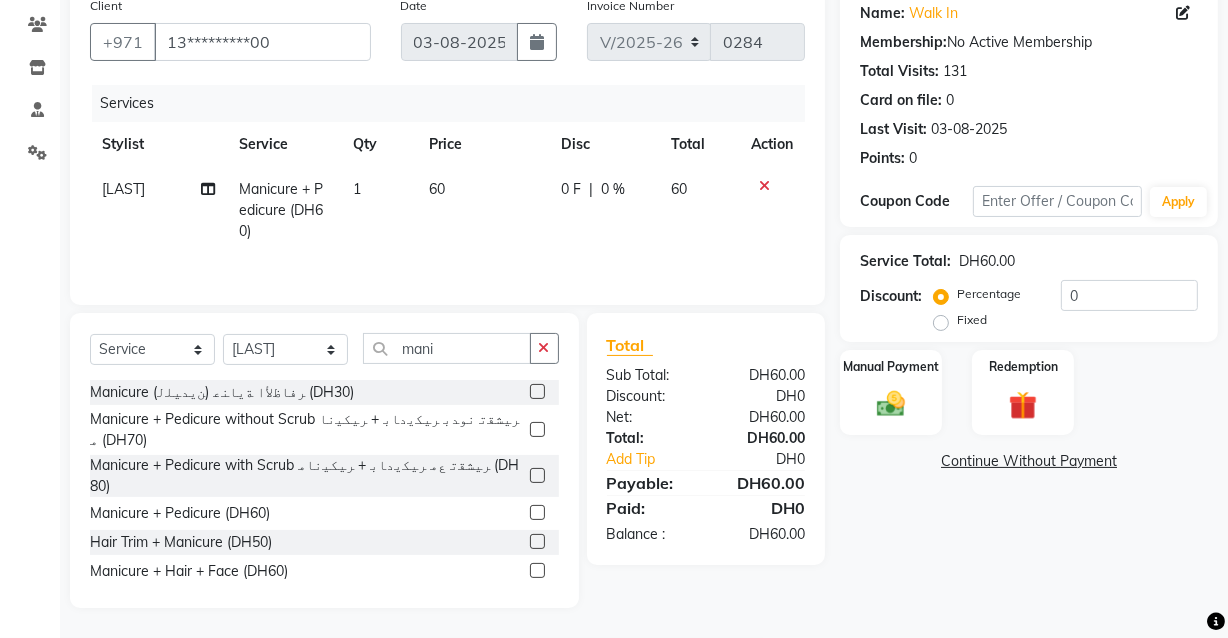 click on "60" 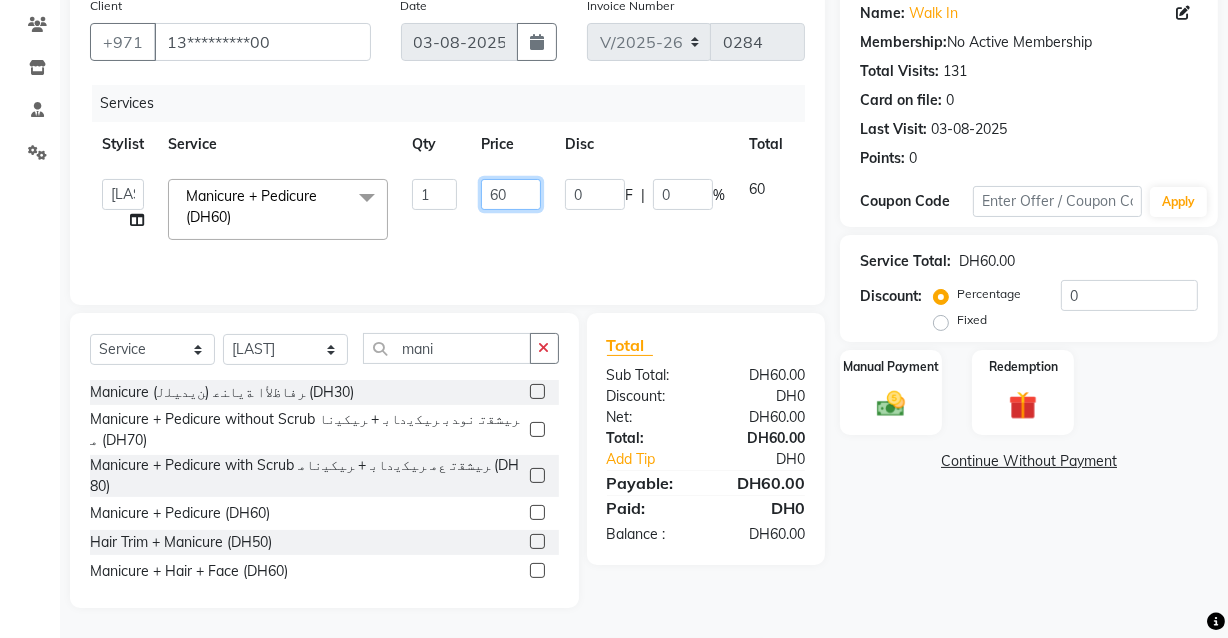 click on "60" 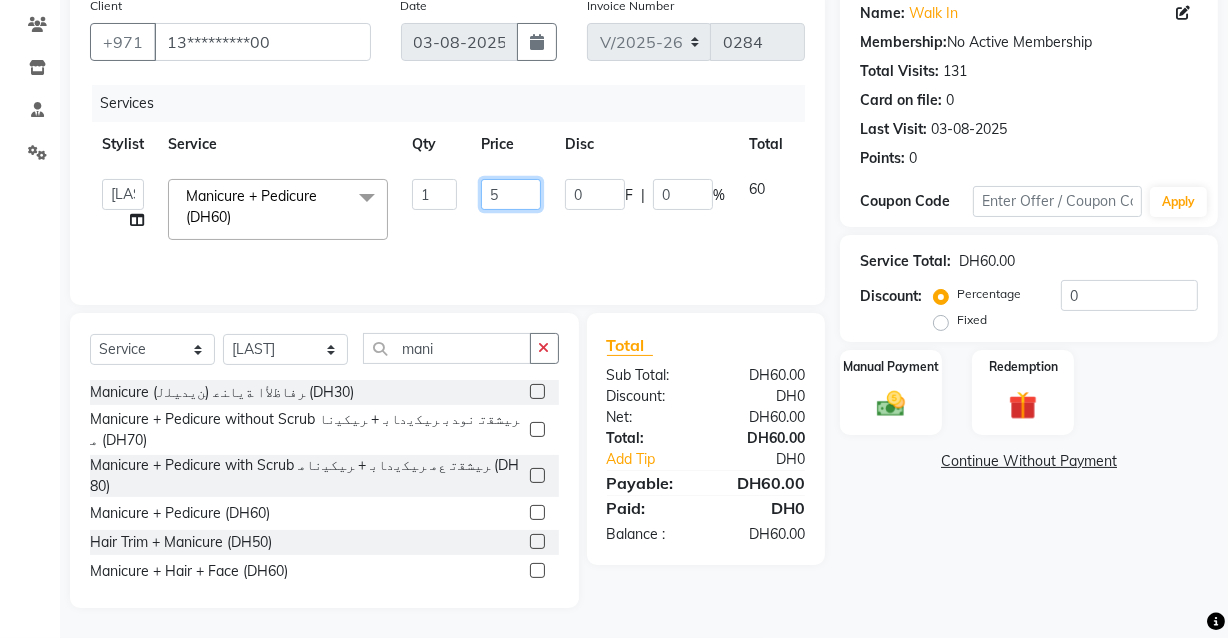type on "50" 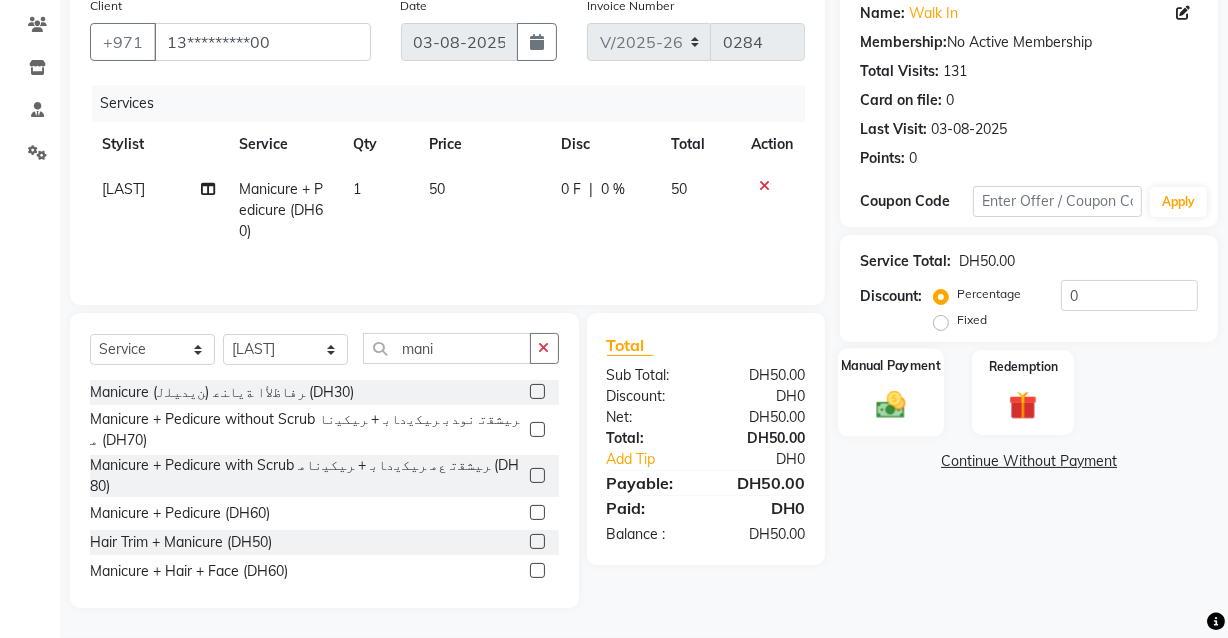 click 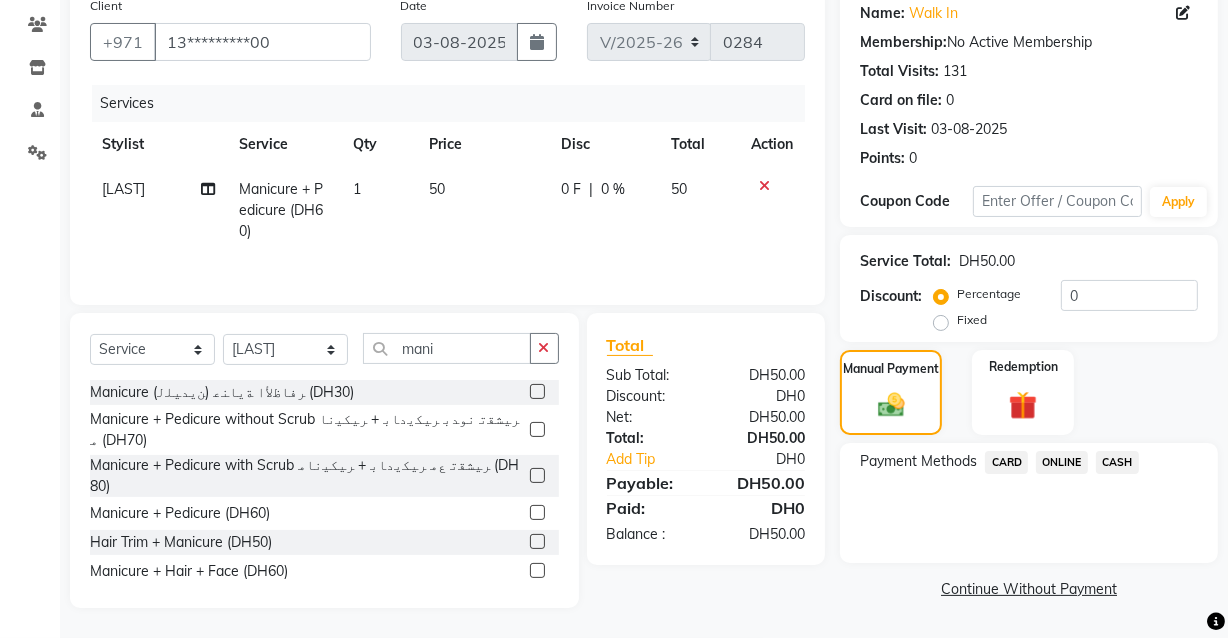click on "CASH" 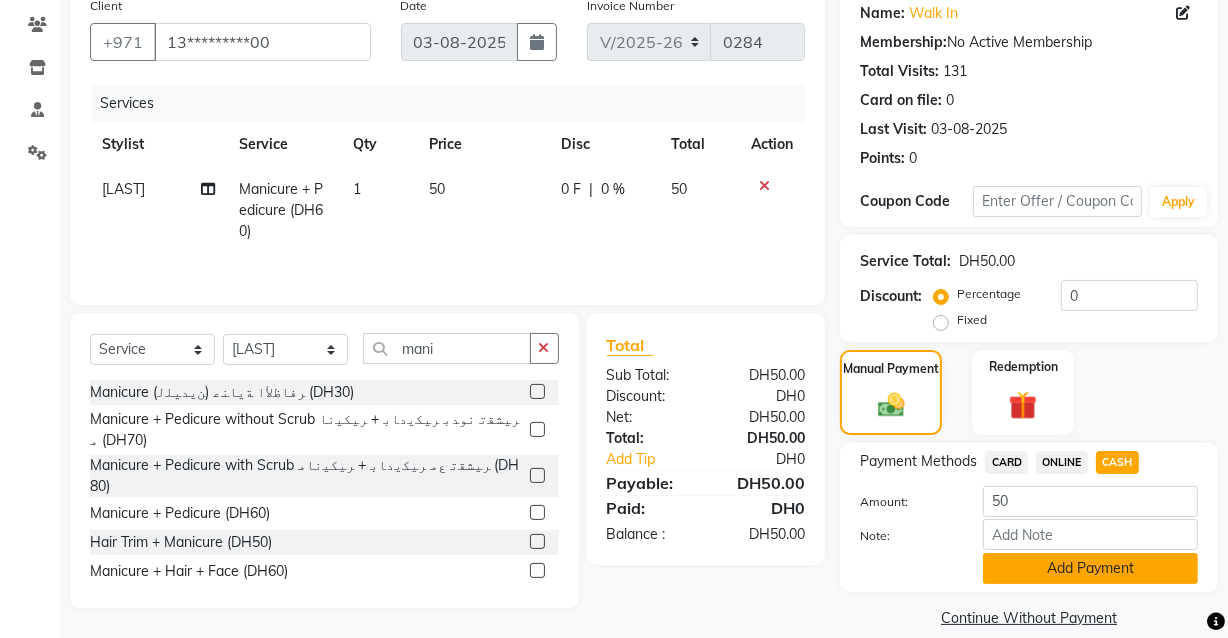 click on "Add Payment" 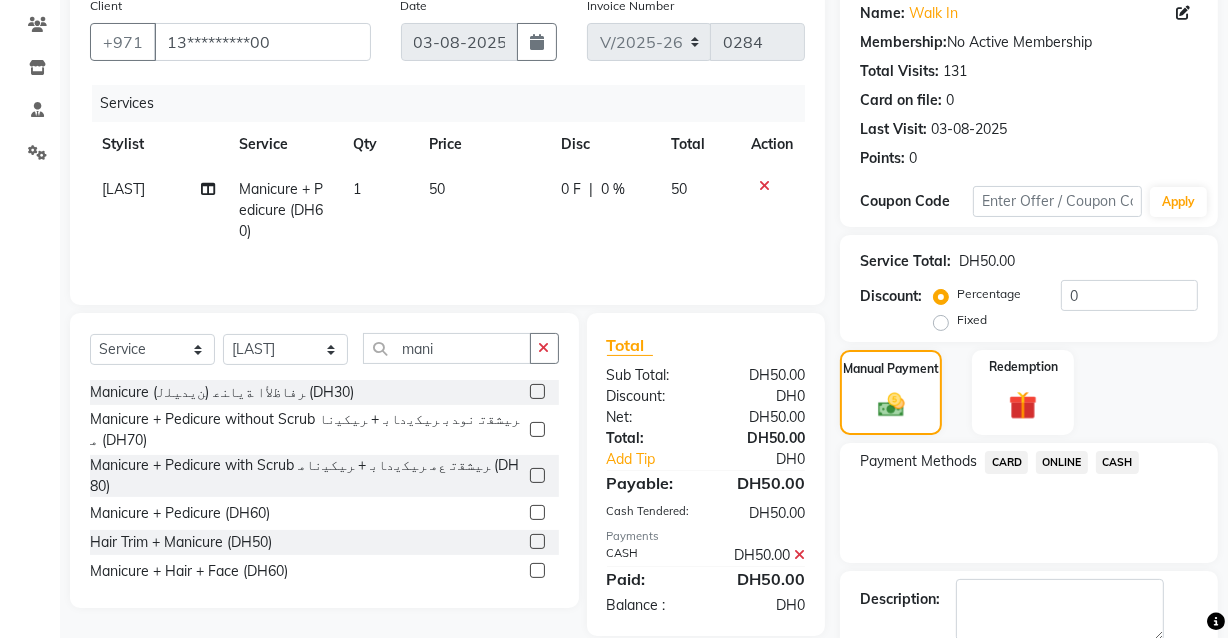 scroll, scrollTop: 270, scrollLeft: 0, axis: vertical 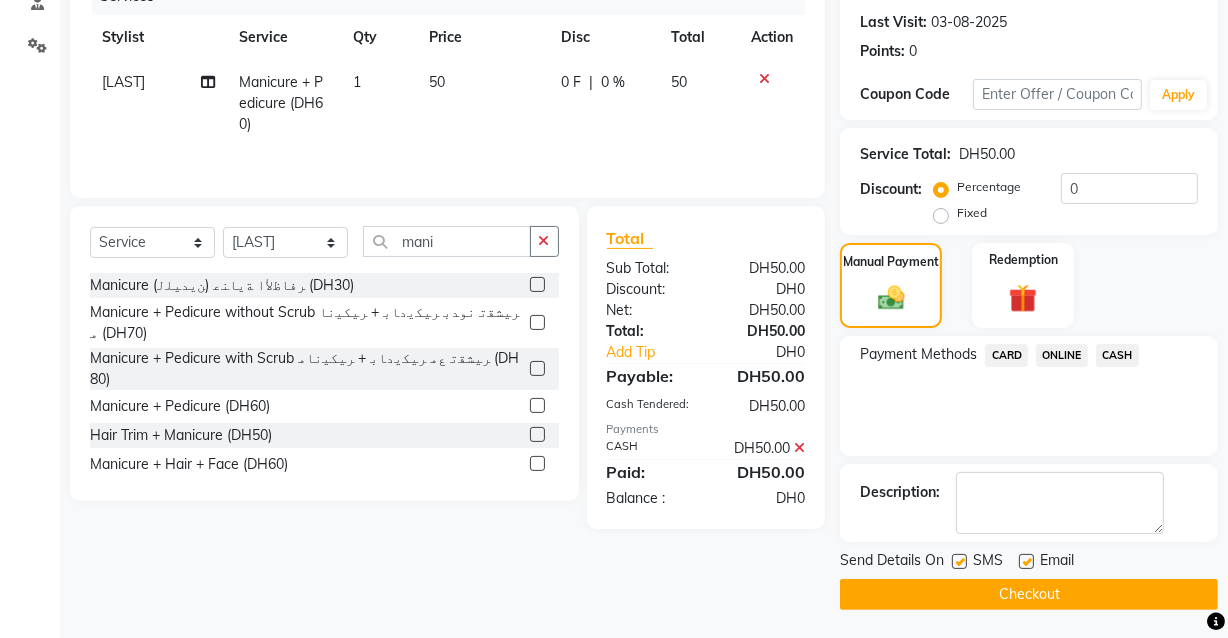 click on "Checkout" 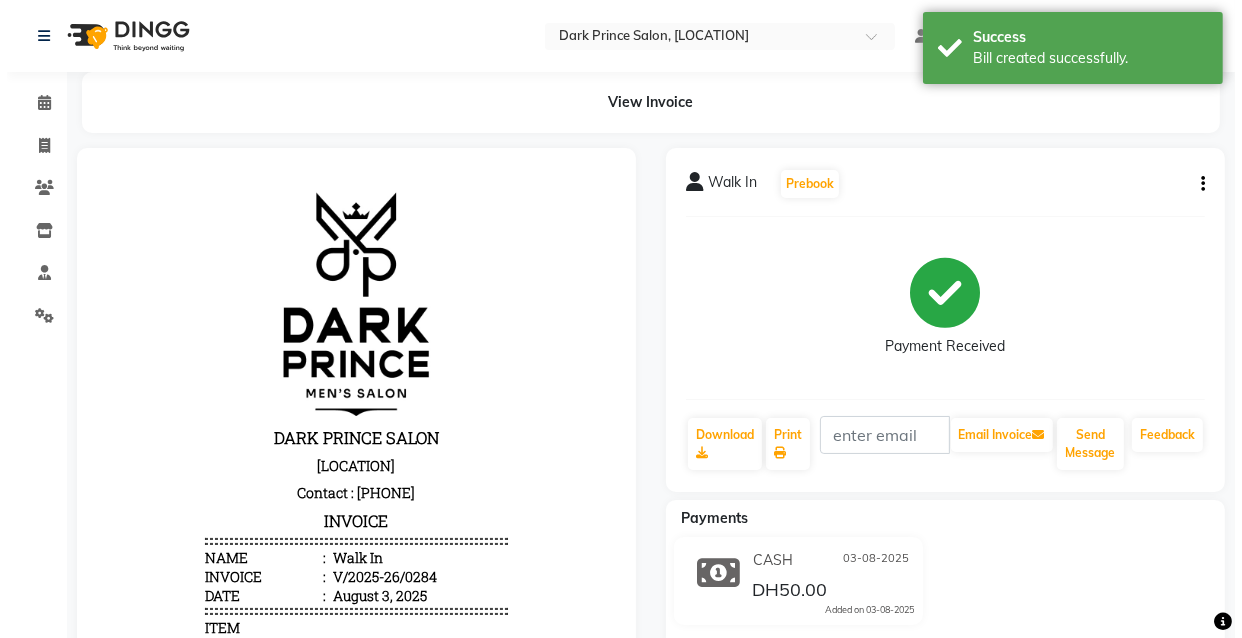 scroll, scrollTop: 0, scrollLeft: 0, axis: both 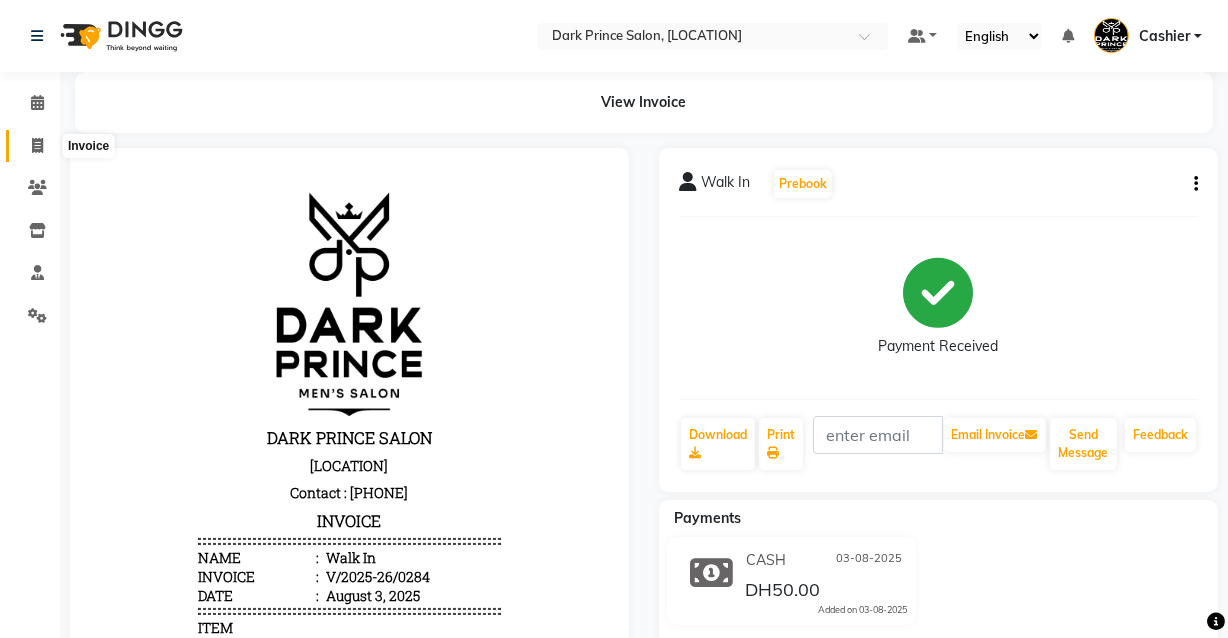 click 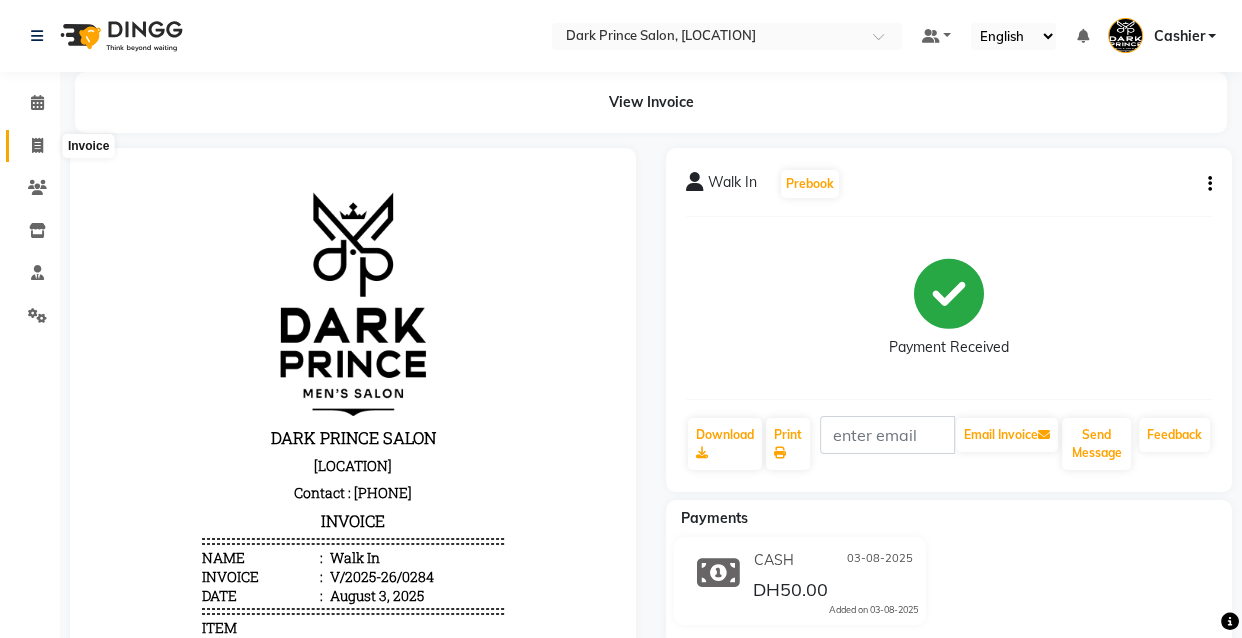 select on "8540" 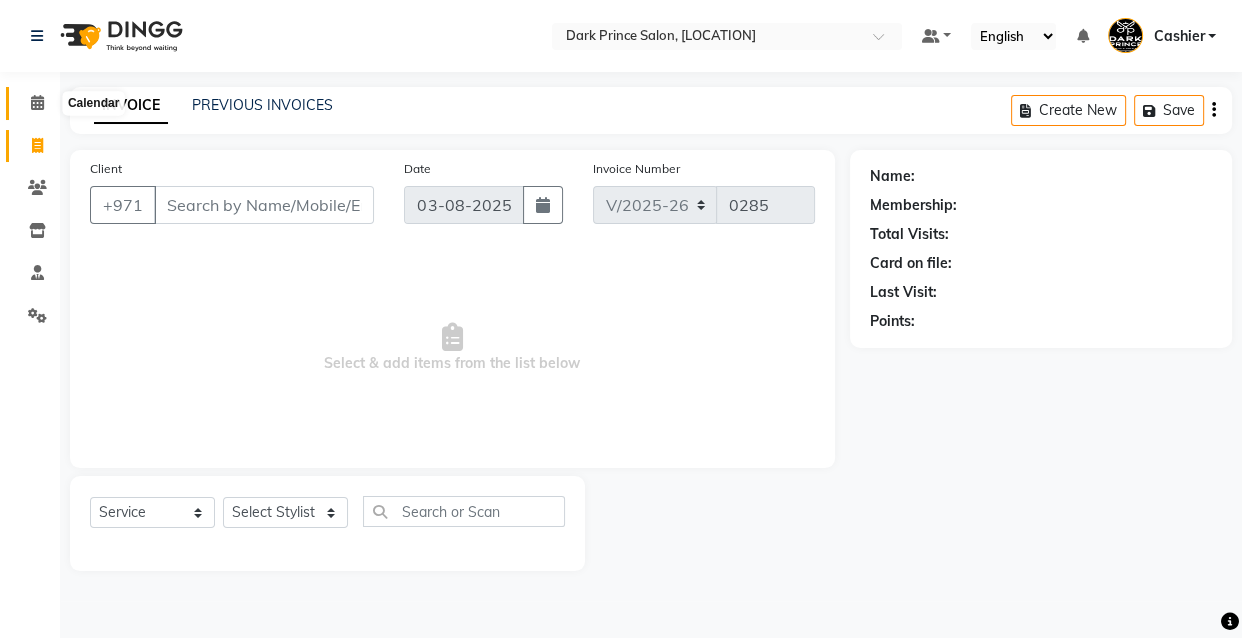 click 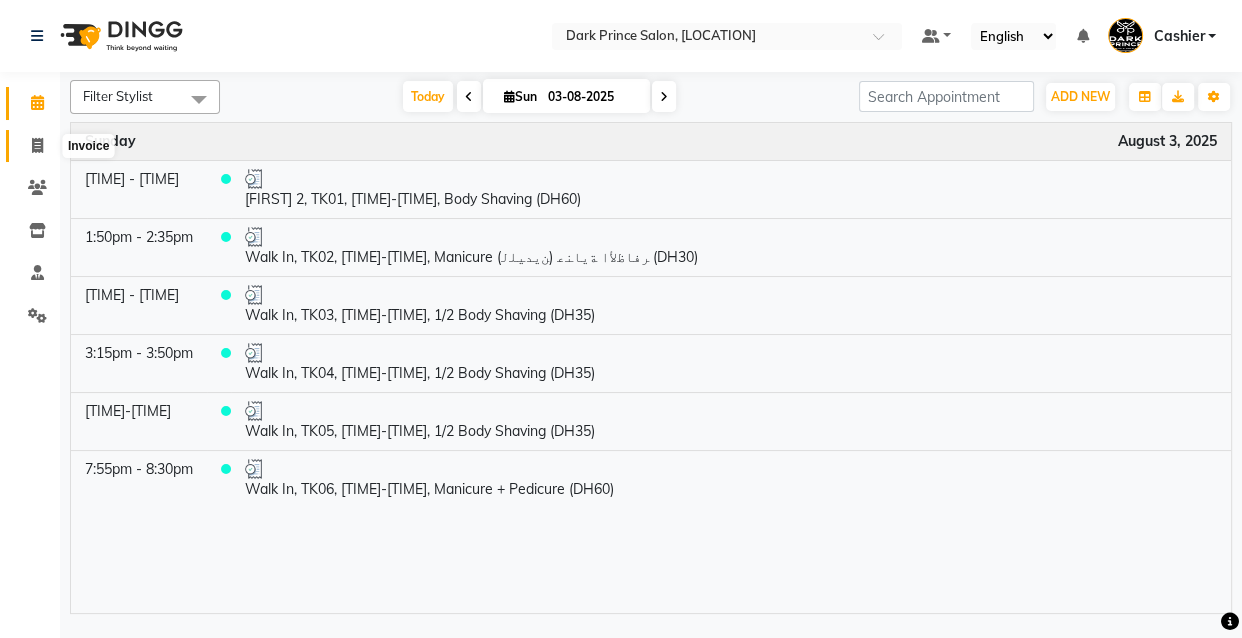 click 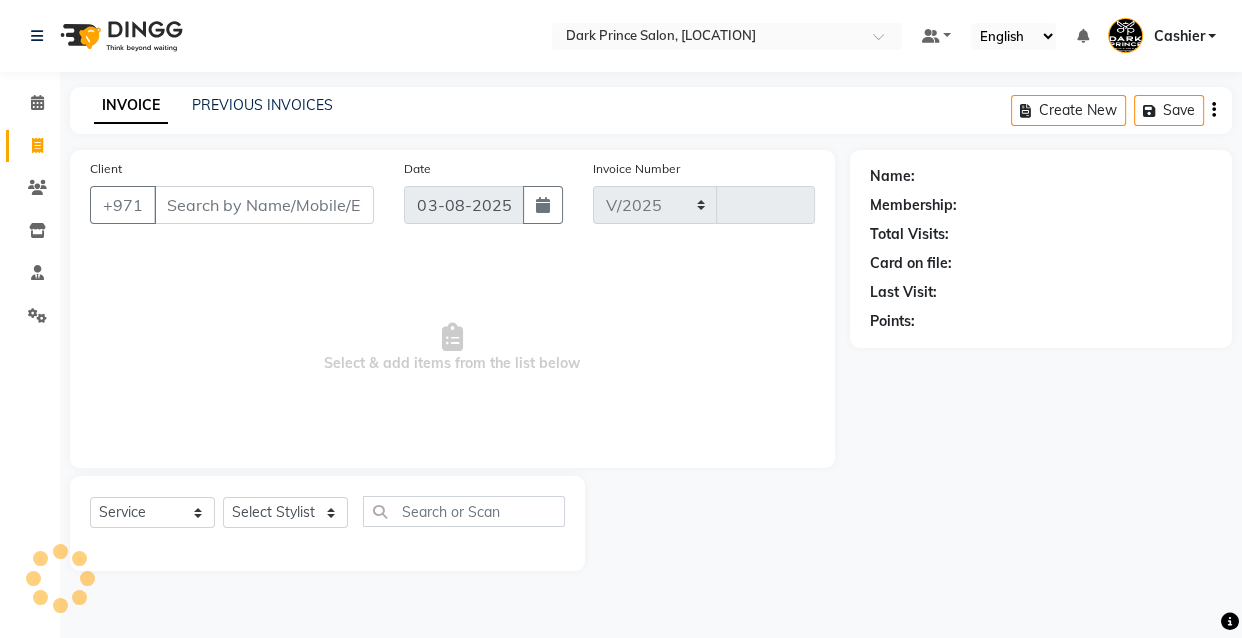 select on "8540" 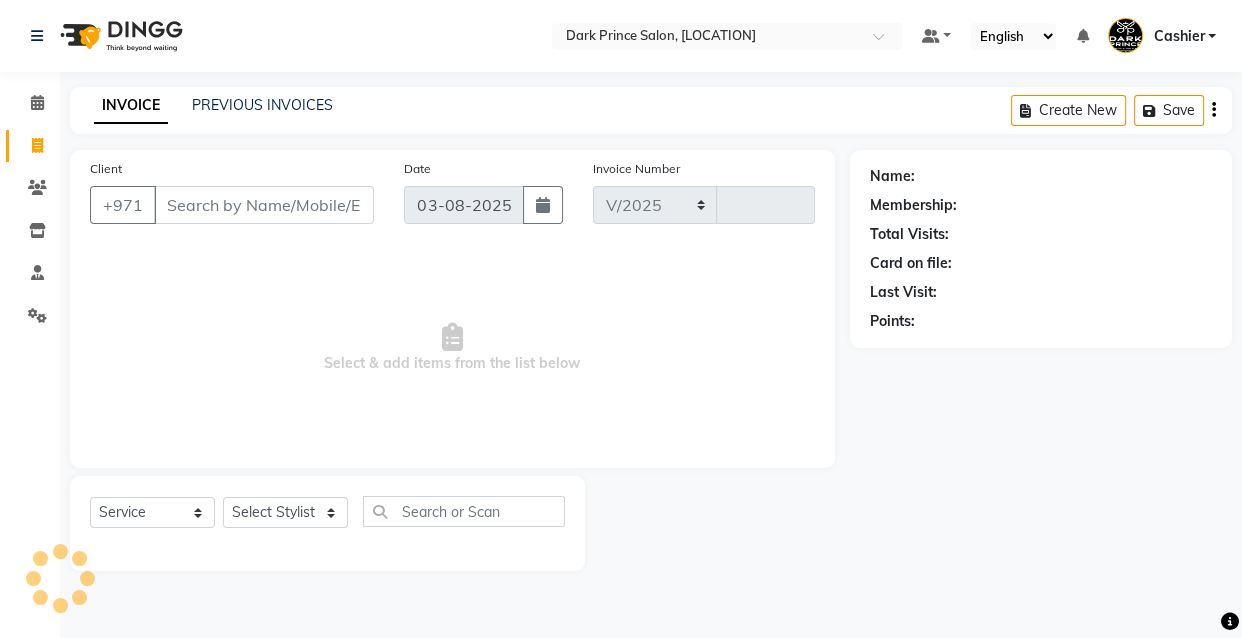 type on "0285" 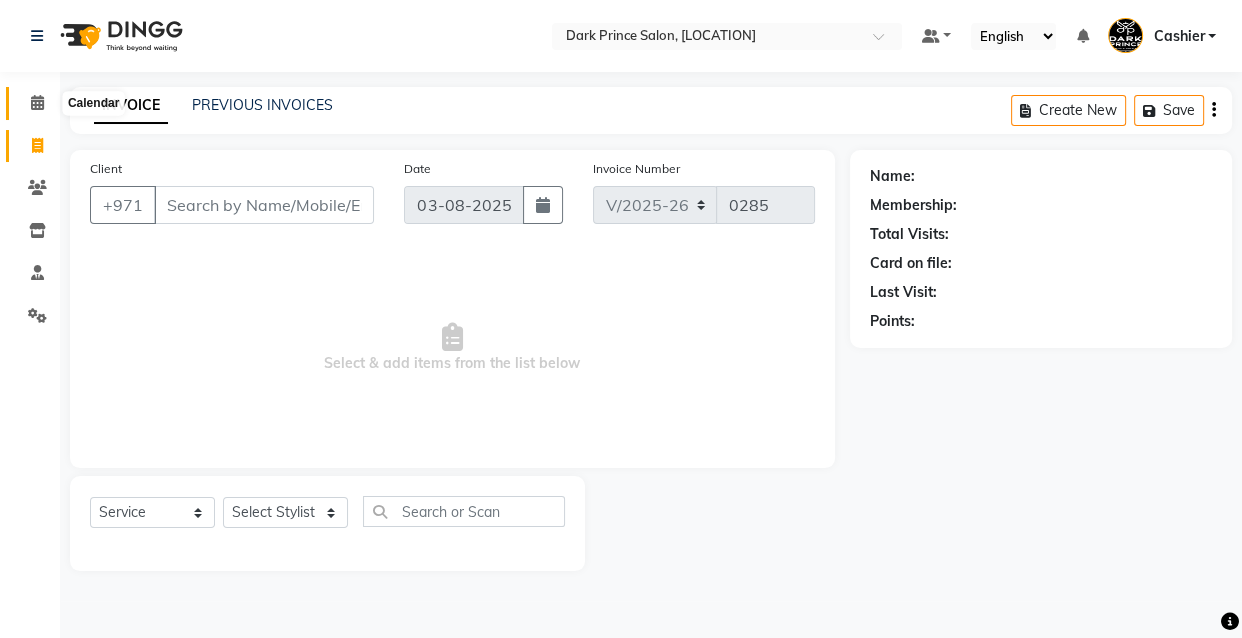 click 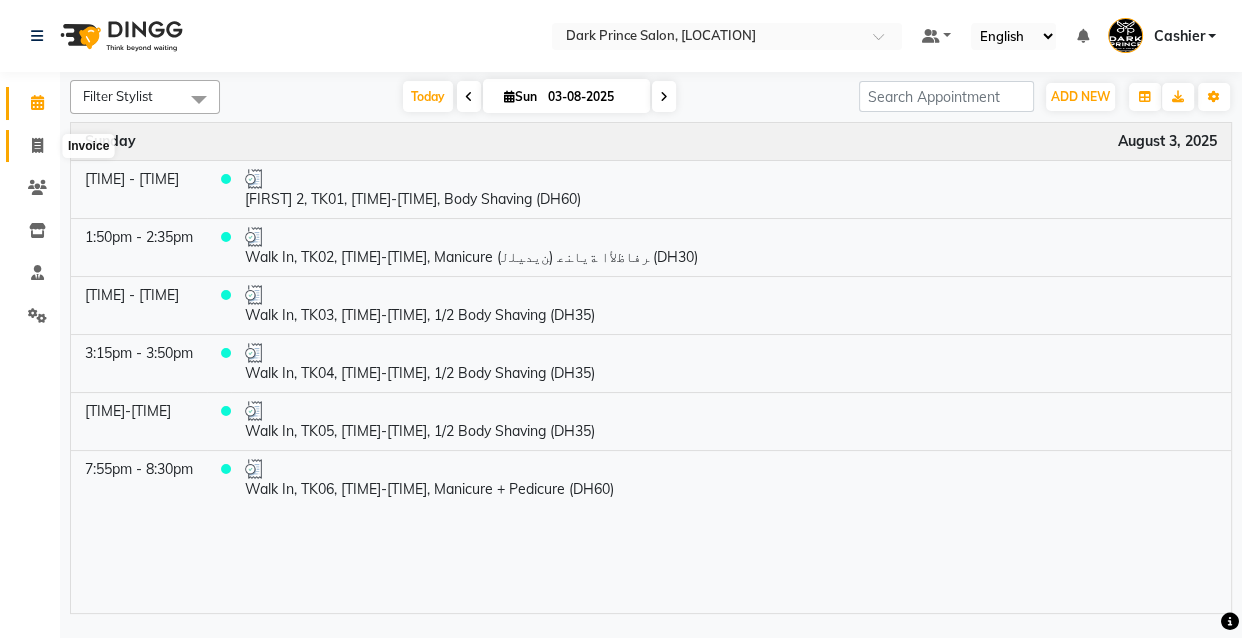 click 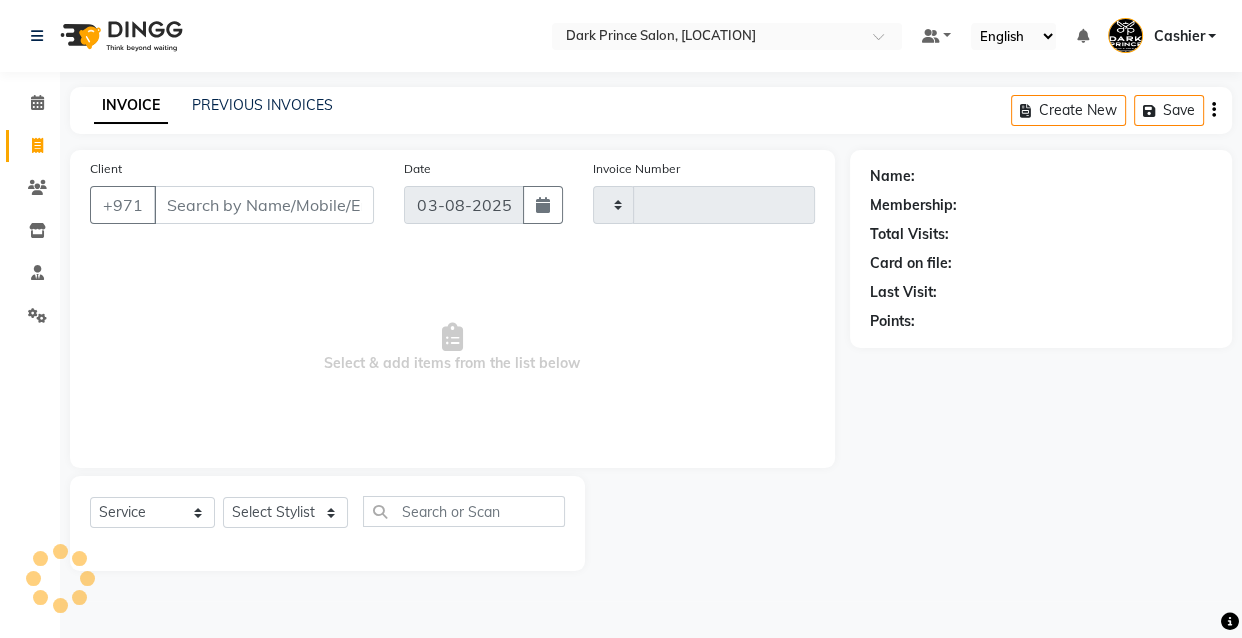 type on "0285" 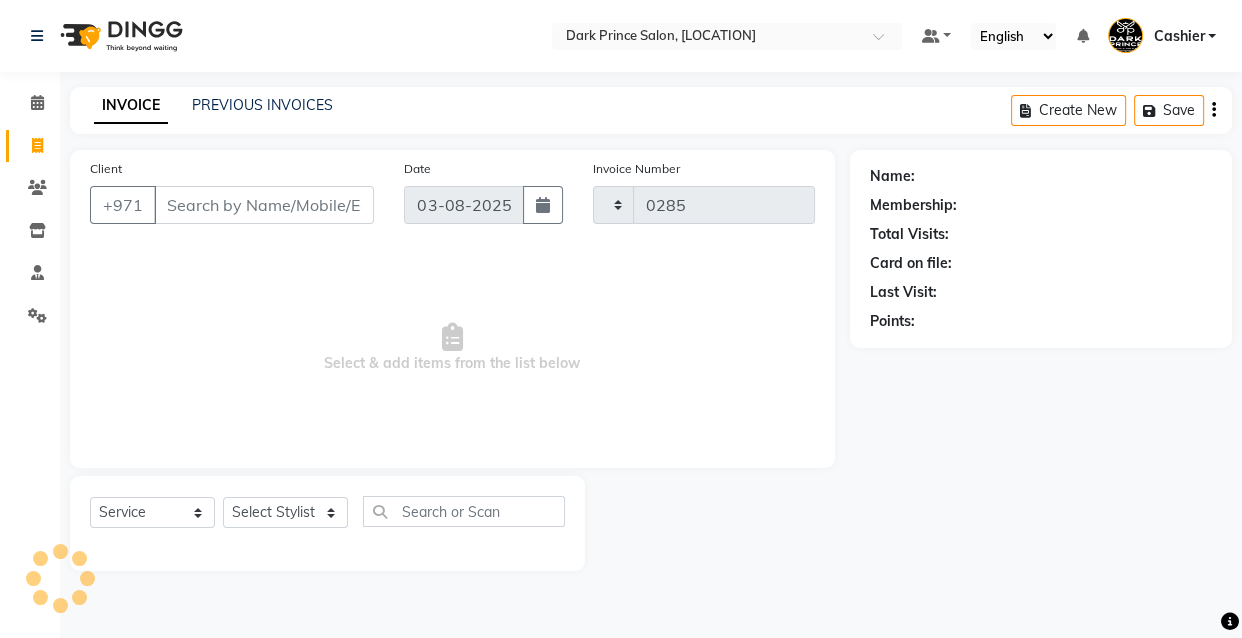 select on "8540" 